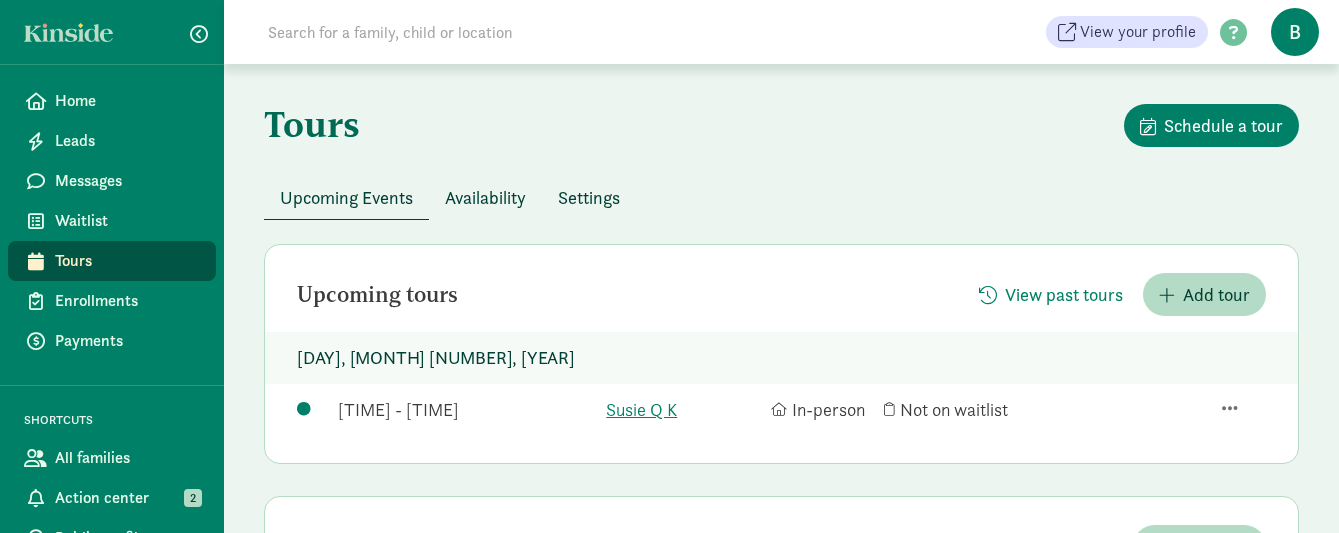 scroll, scrollTop: 198, scrollLeft: 0, axis: vertical 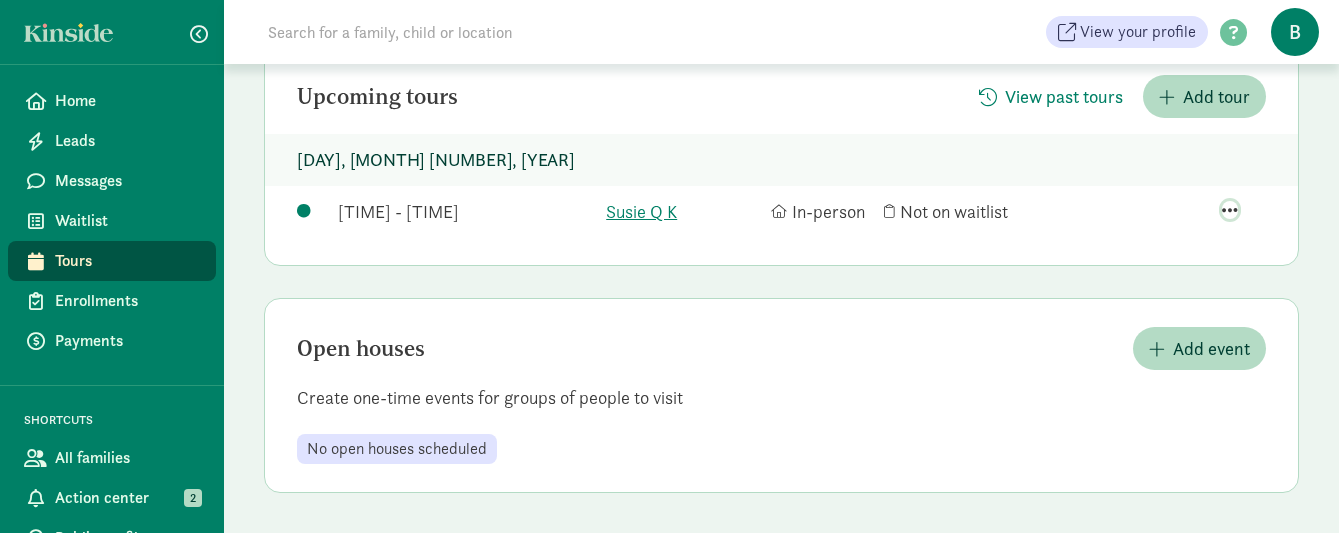 click at bounding box center [1230, 210] 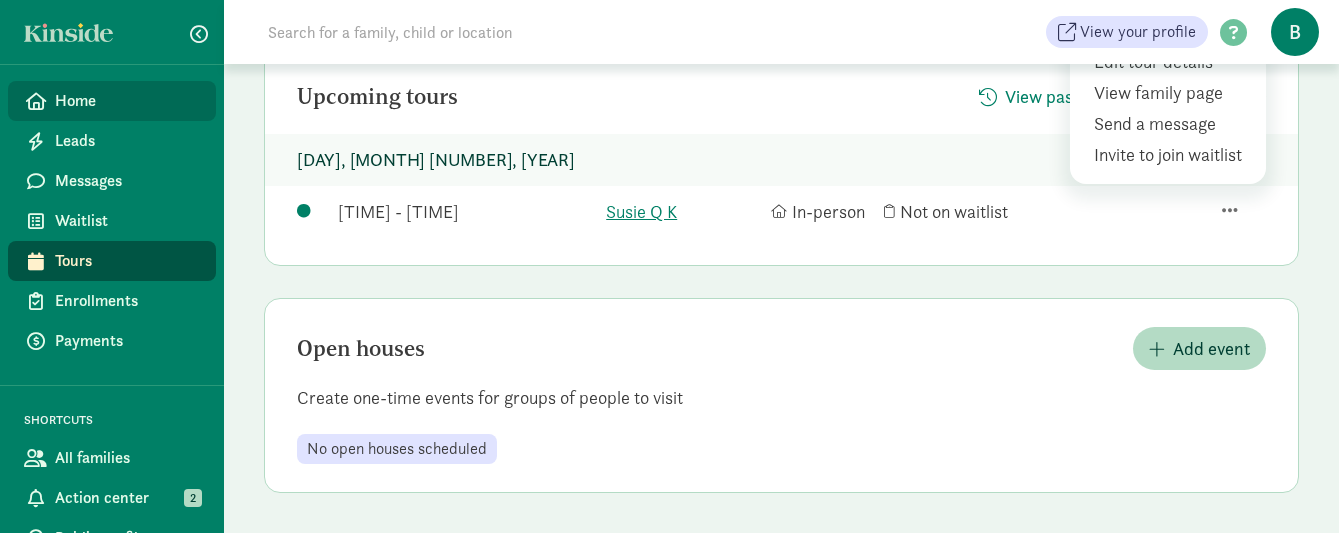 click on "Home" at bounding box center (127, 101) 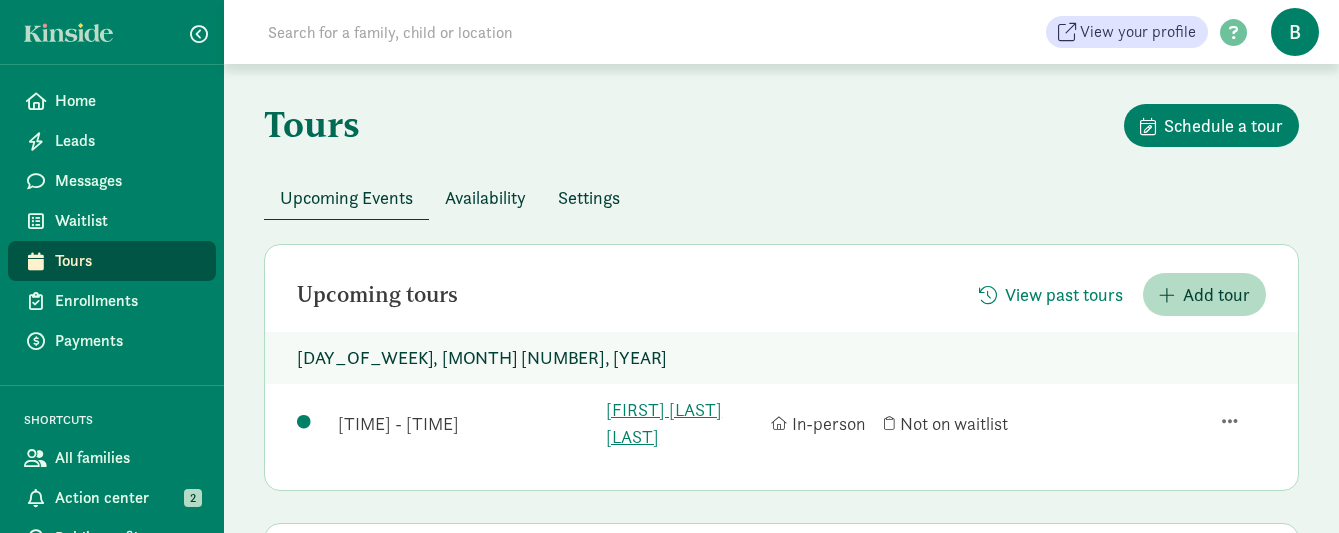 scroll, scrollTop: 23, scrollLeft: 0, axis: vertical 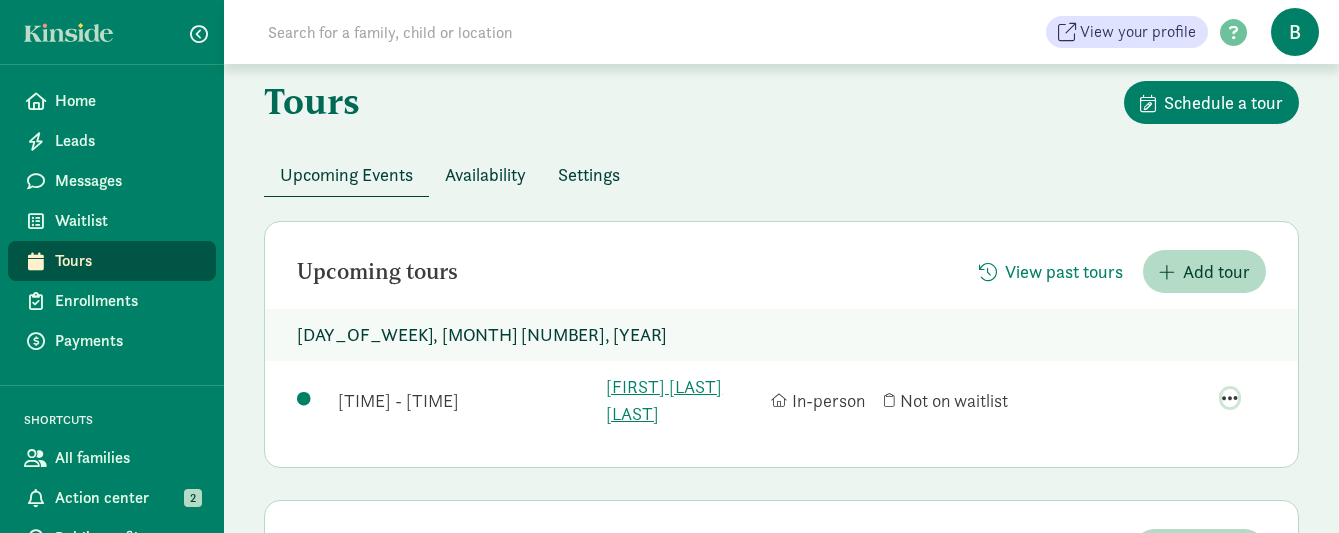 click at bounding box center [1230, 398] 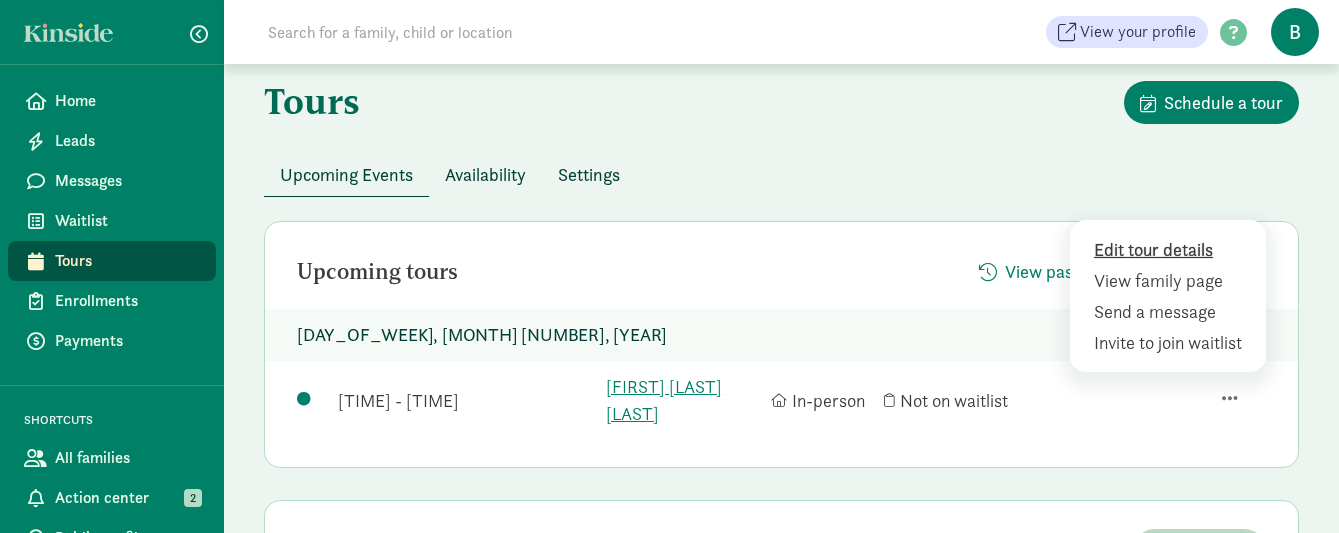 click on "Edit tour details" 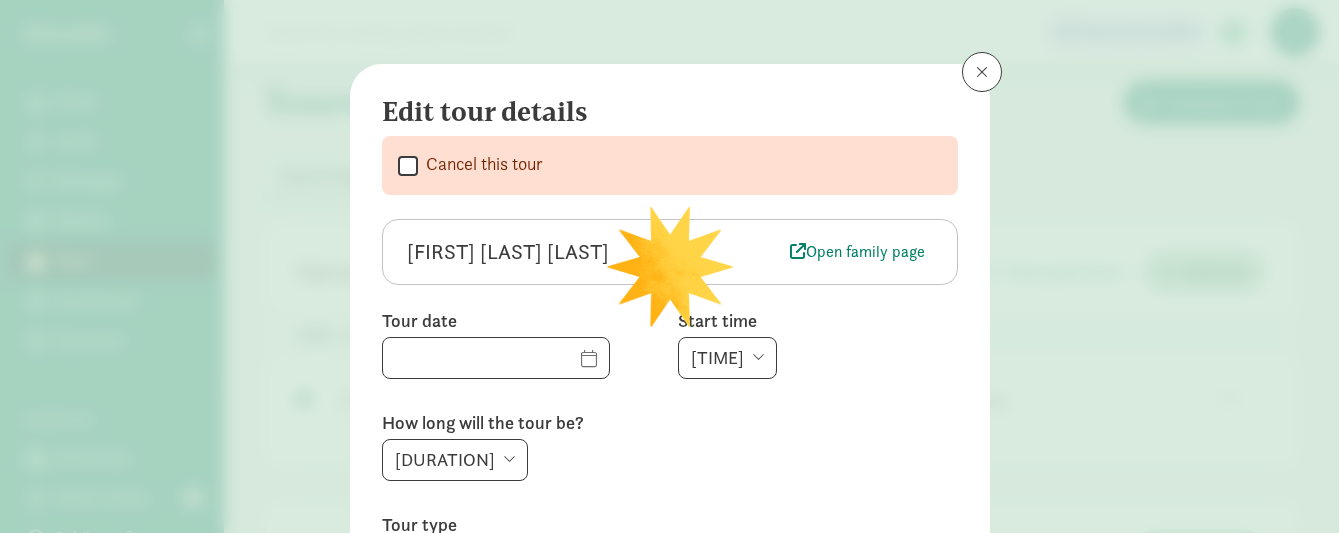 type on "08/29/2025" 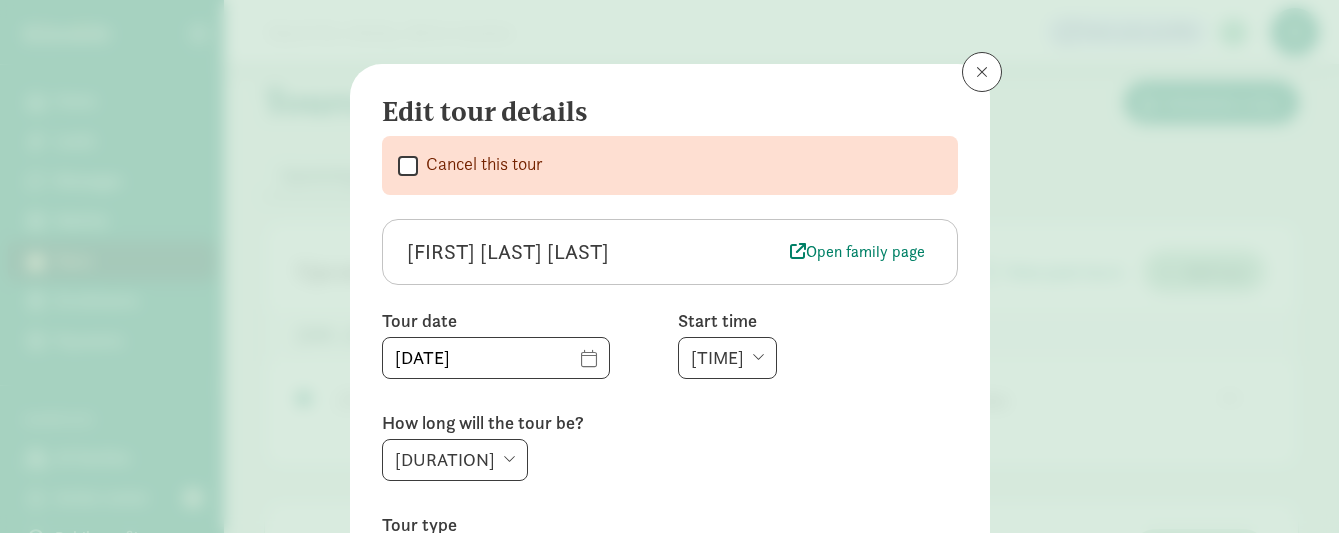 scroll, scrollTop: 16, scrollLeft: 0, axis: vertical 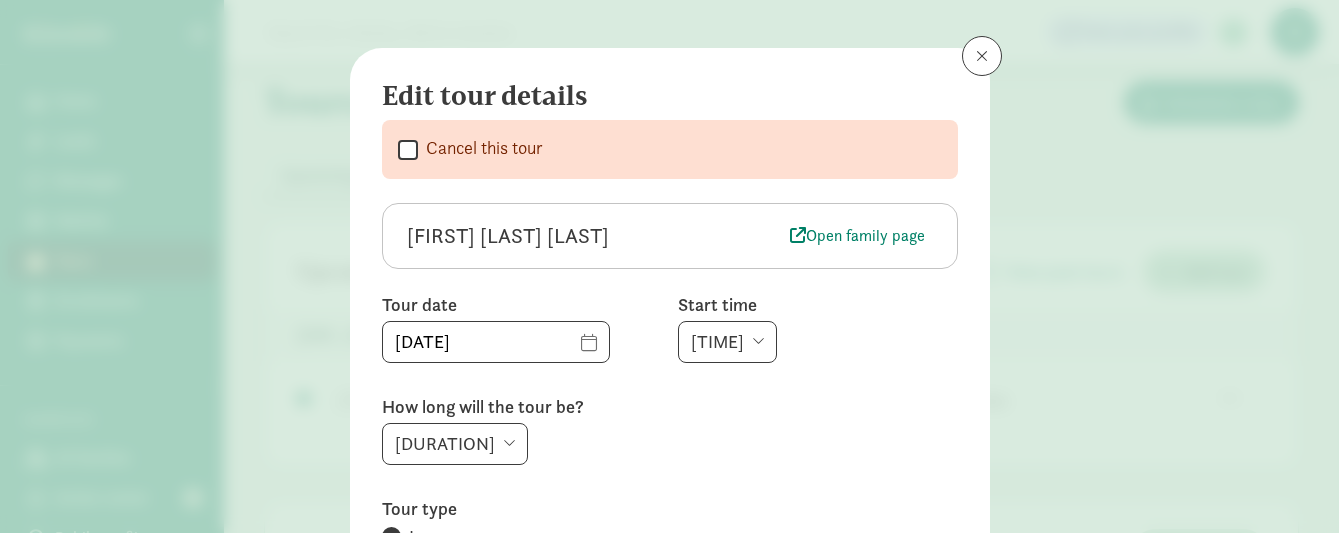 click on "Cancel this tour" at bounding box center (408, 149) 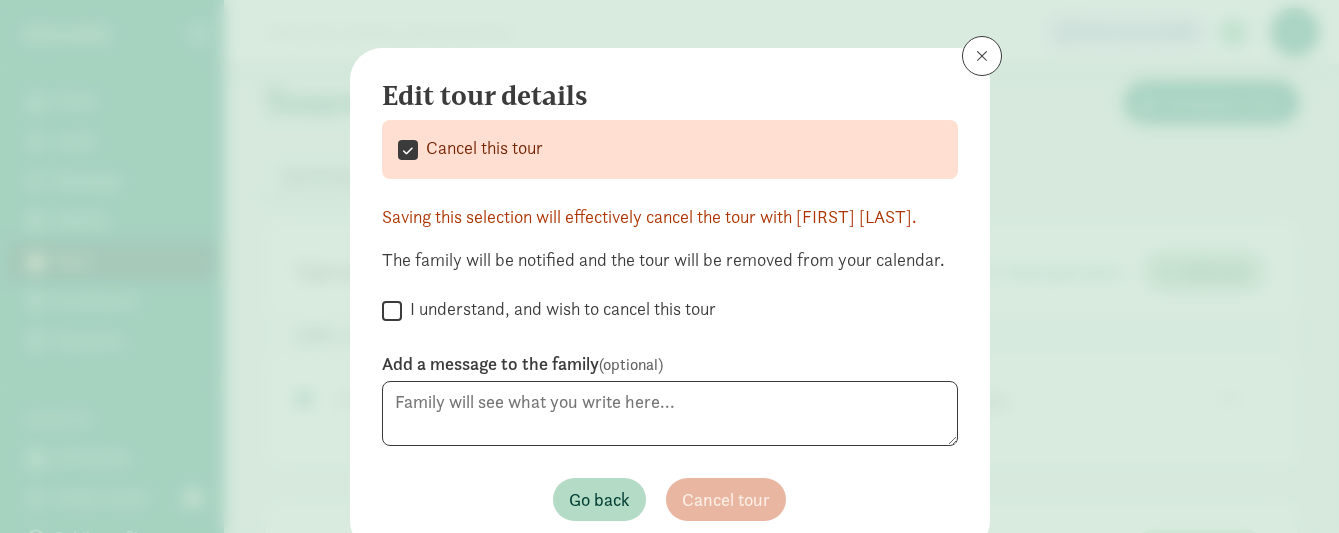 scroll, scrollTop: 53, scrollLeft: 0, axis: vertical 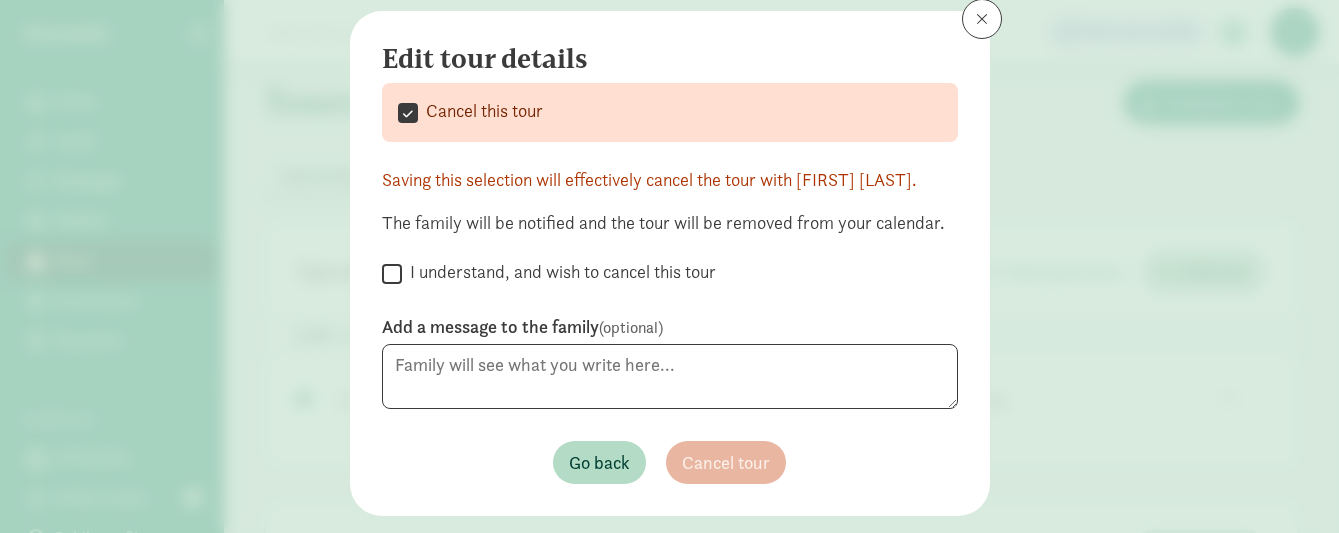 click on "I understand, and wish to cancel this tour" at bounding box center [392, 273] 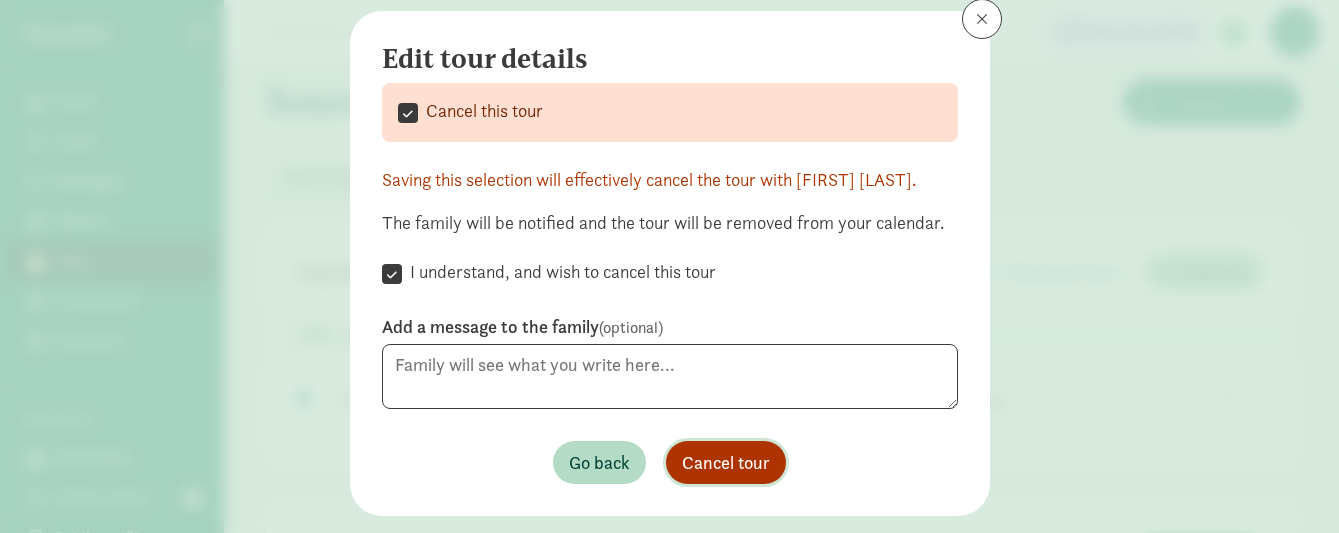 click on "Cancel tour" at bounding box center [726, 462] 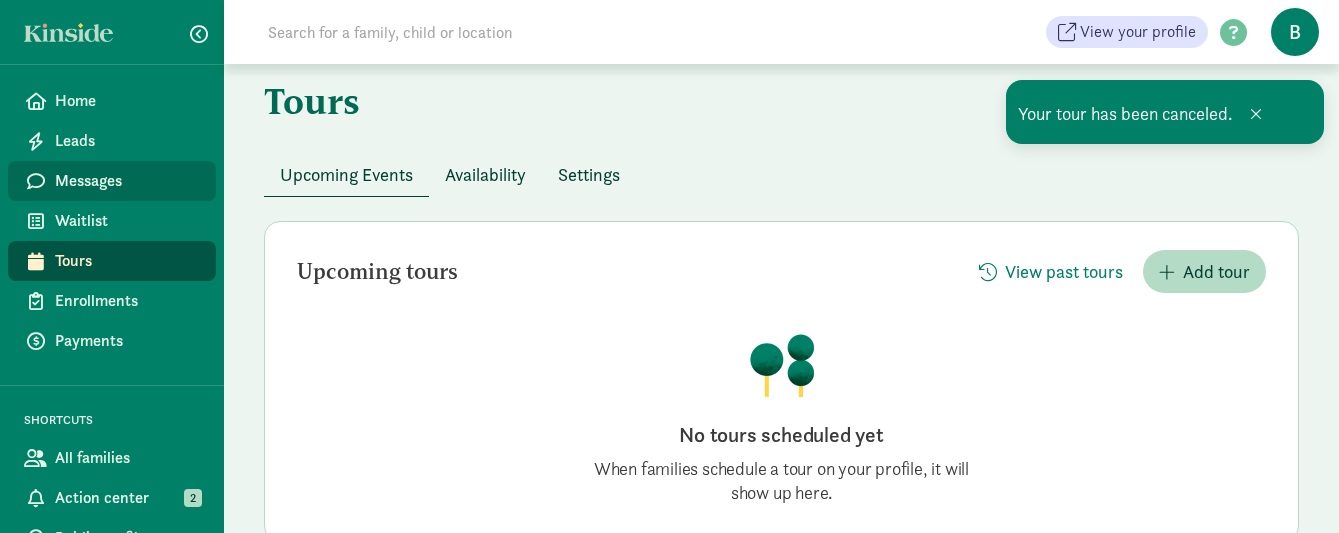 scroll, scrollTop: 105, scrollLeft: 0, axis: vertical 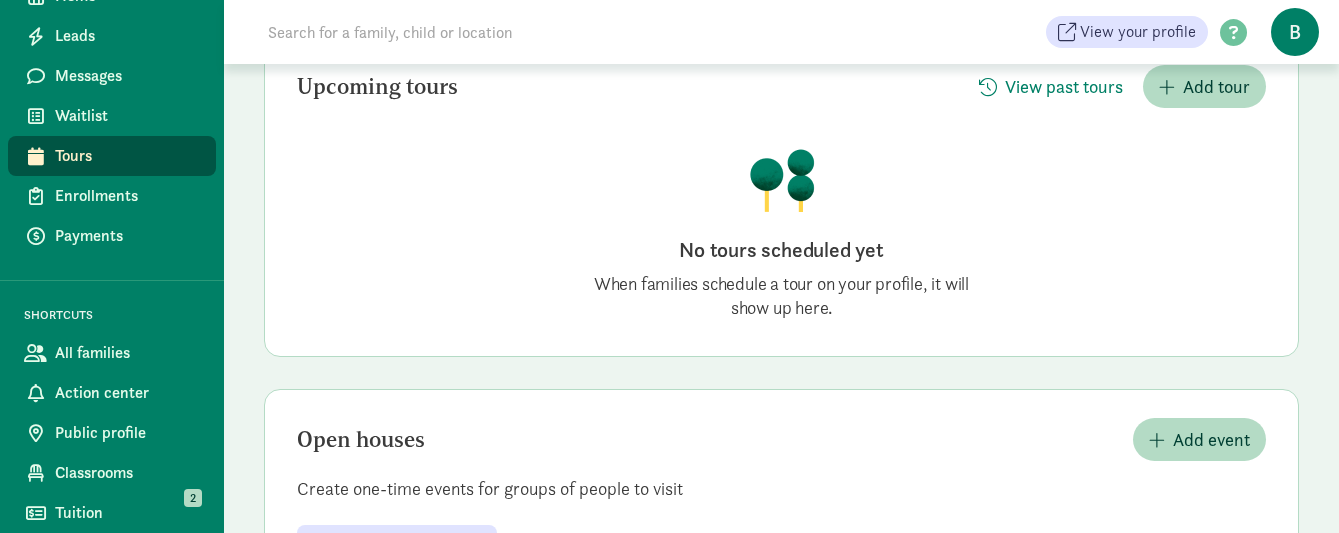 click on "B" at bounding box center [1295, 32] 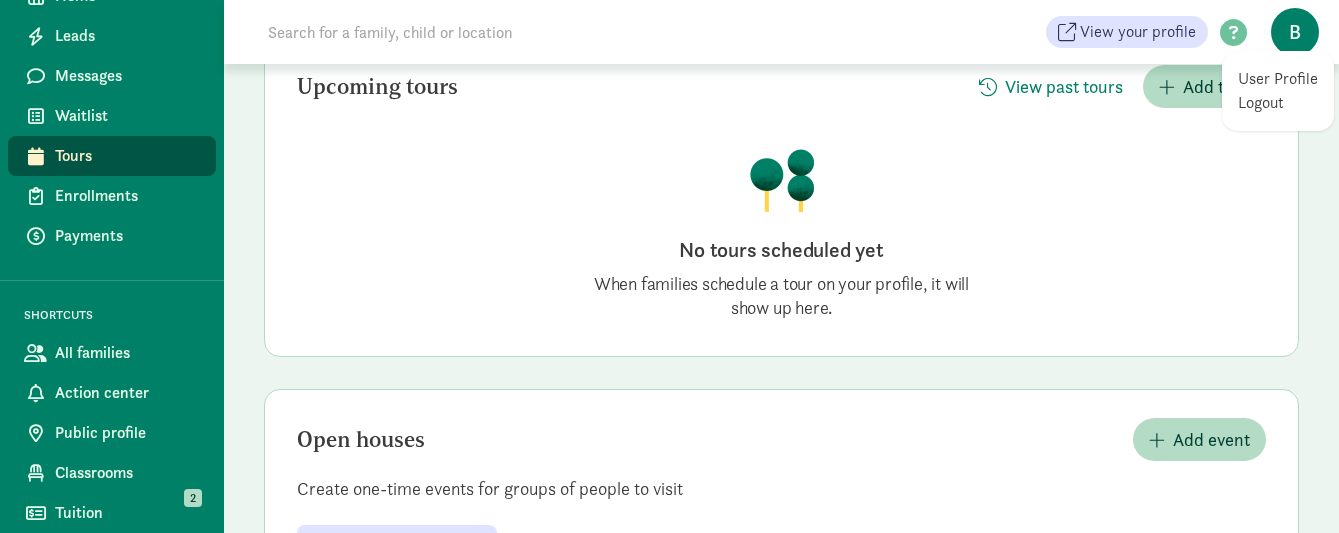 click on "User Profile" at bounding box center (1278, 79) 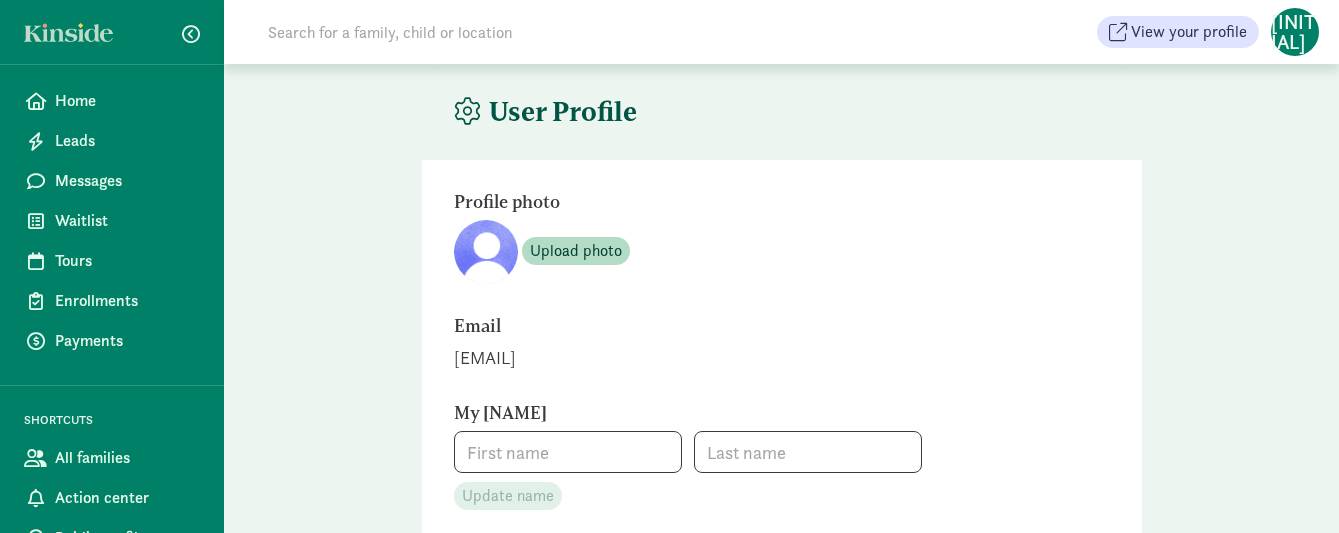 scroll, scrollTop: 0, scrollLeft: 0, axis: both 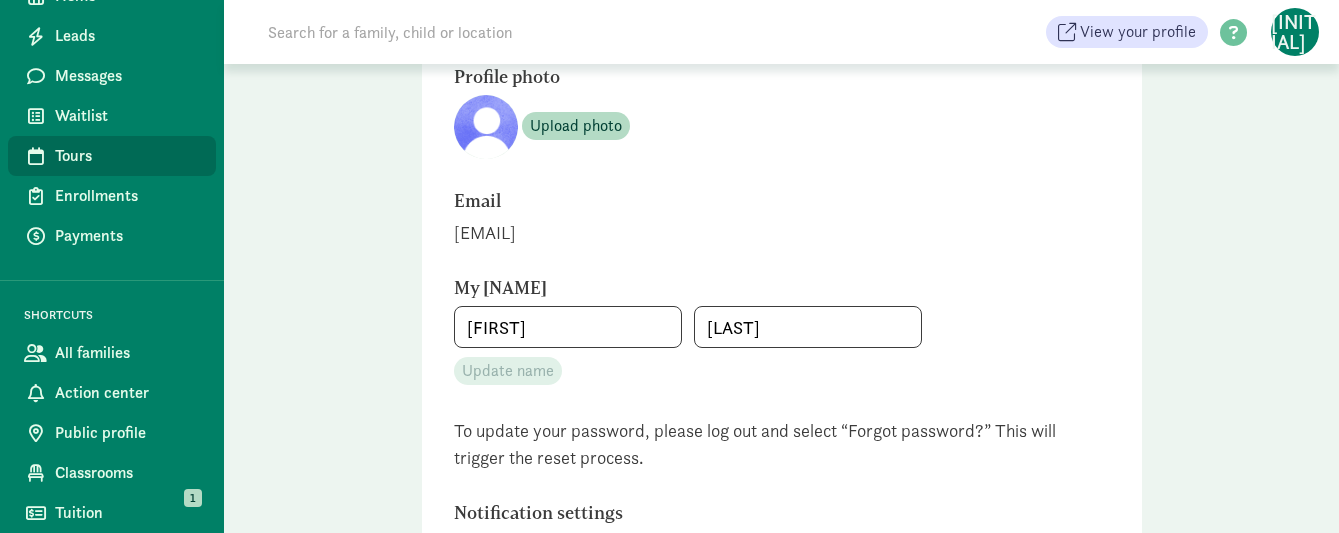 click on "Tours" at bounding box center [127, 156] 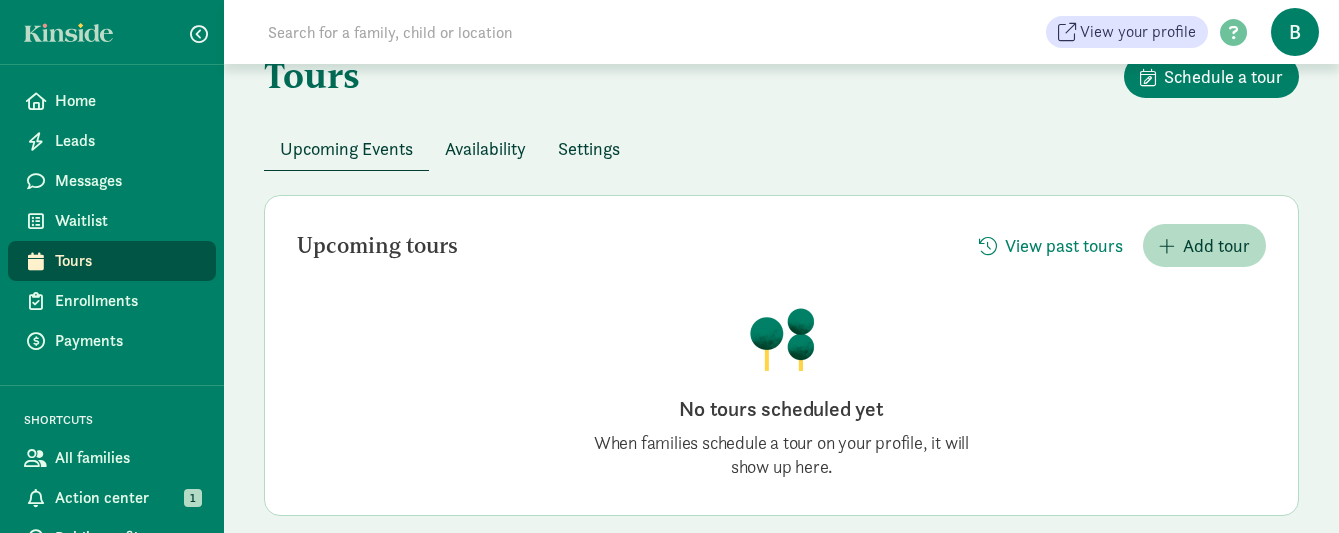 scroll, scrollTop: 1, scrollLeft: 0, axis: vertical 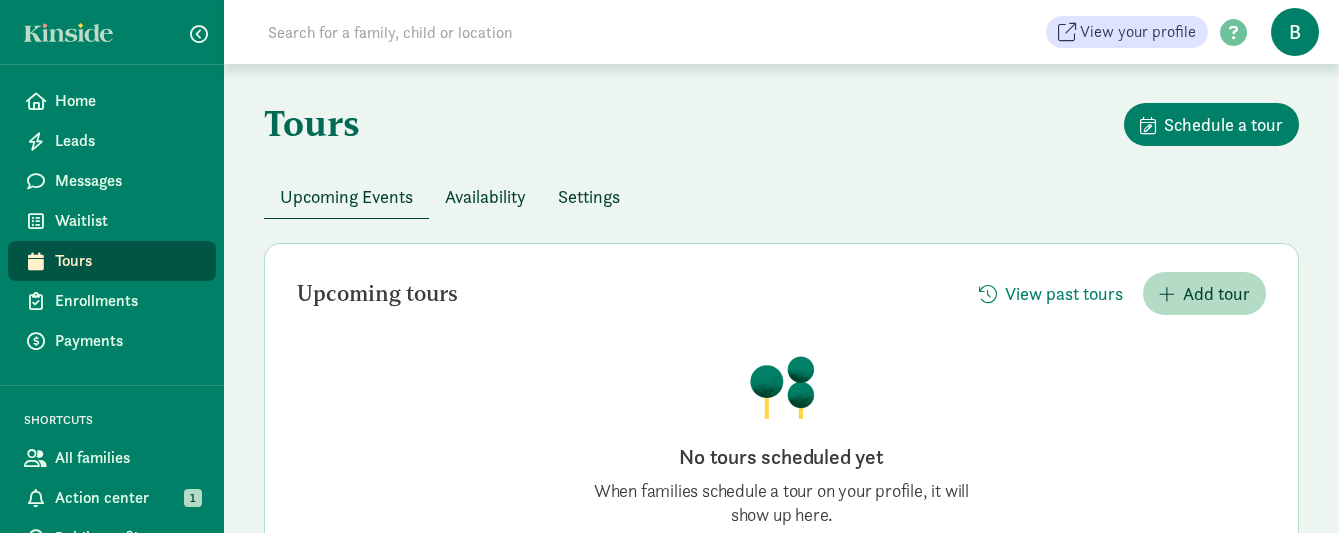 click on "Settings" at bounding box center [589, 196] 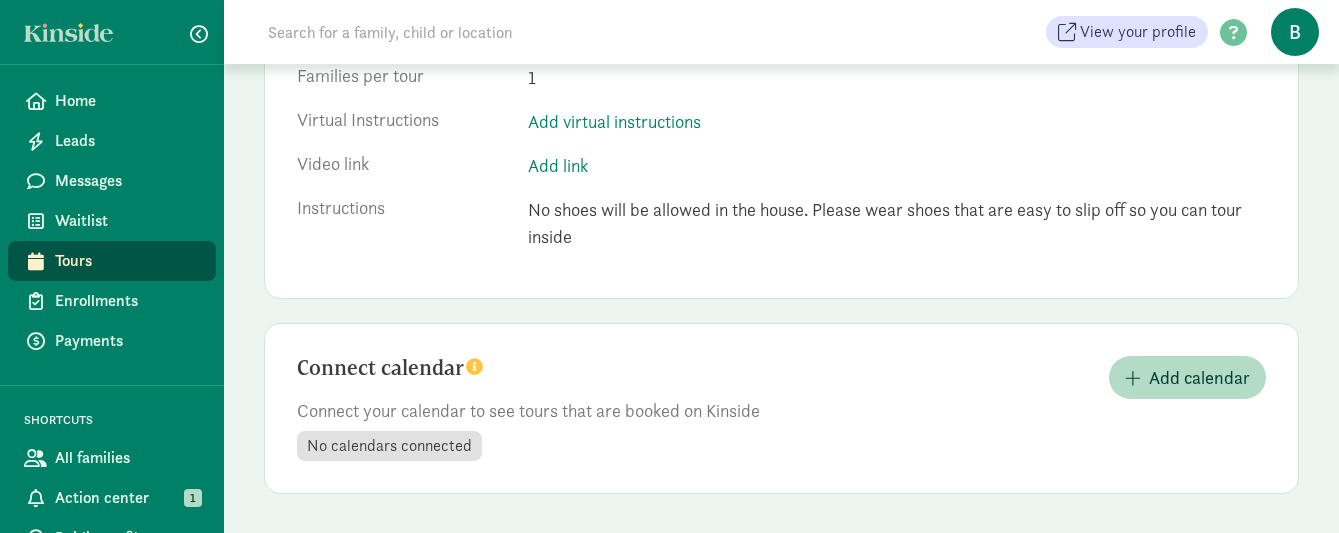 scroll, scrollTop: 350, scrollLeft: 0, axis: vertical 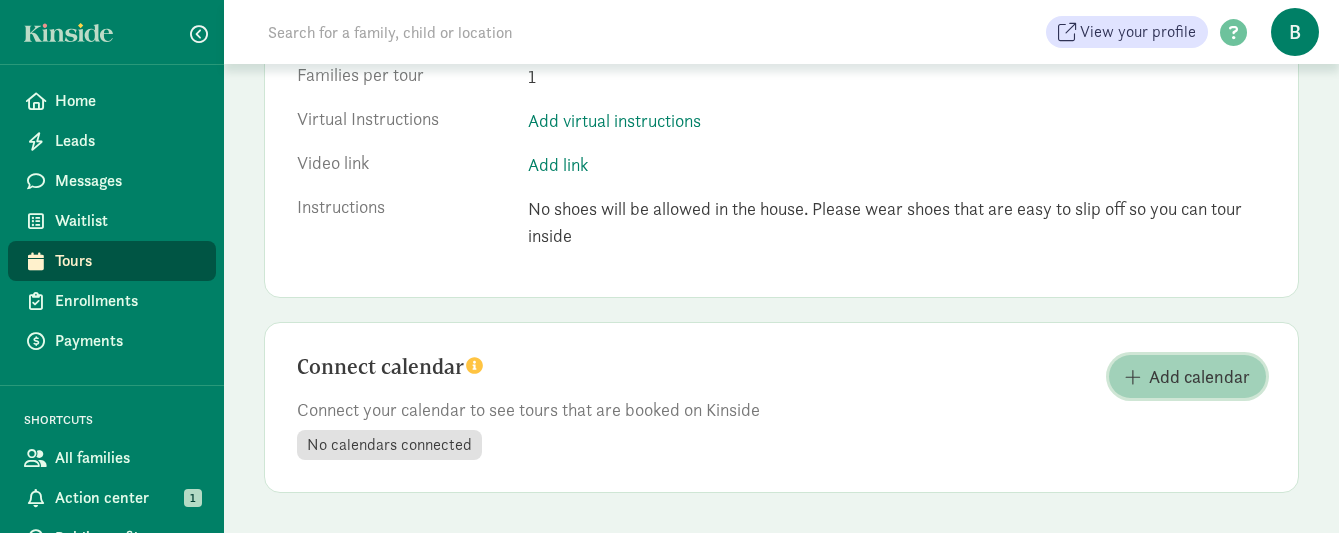 click on "Add calendar" at bounding box center (1199, 376) 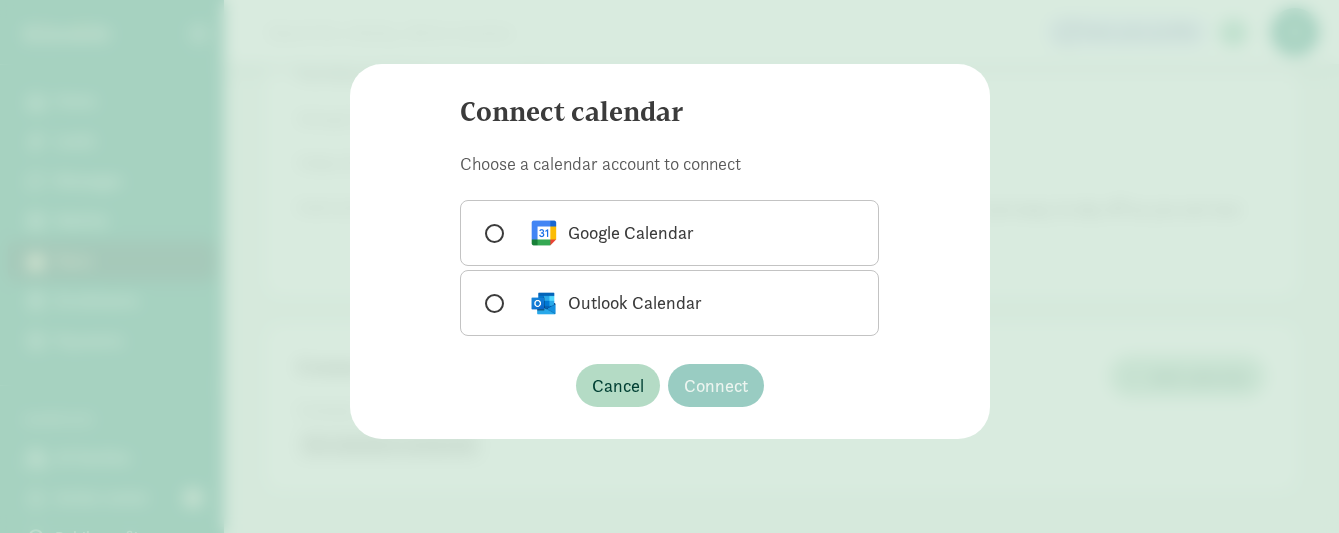 click on "Google Calendar" 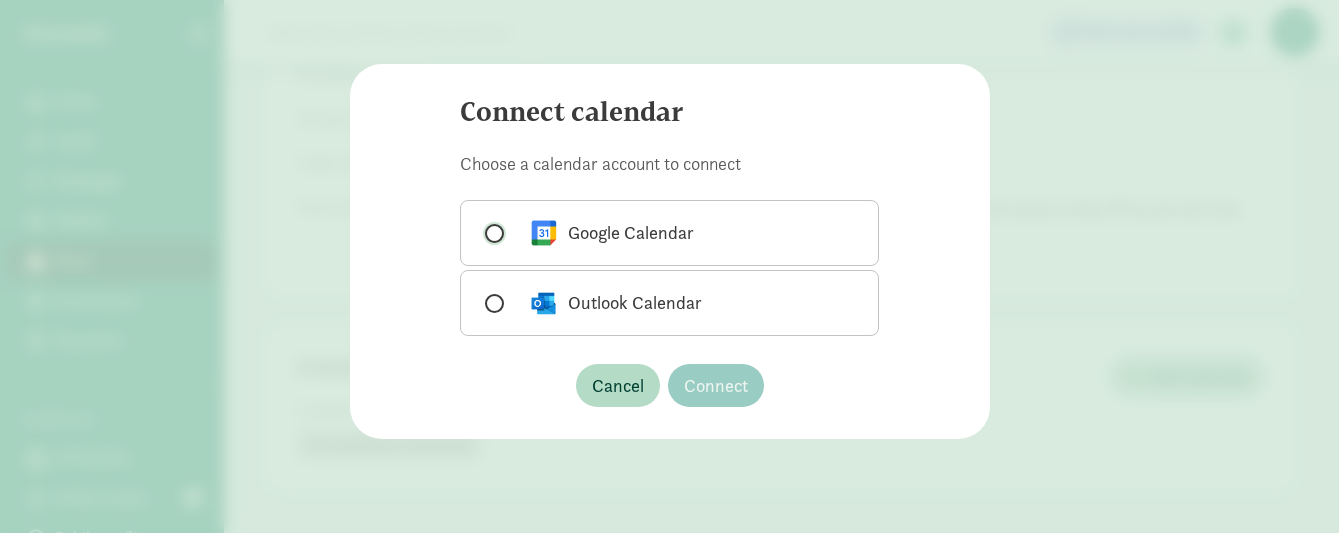 click on "Google Calendar" at bounding box center [491, 233] 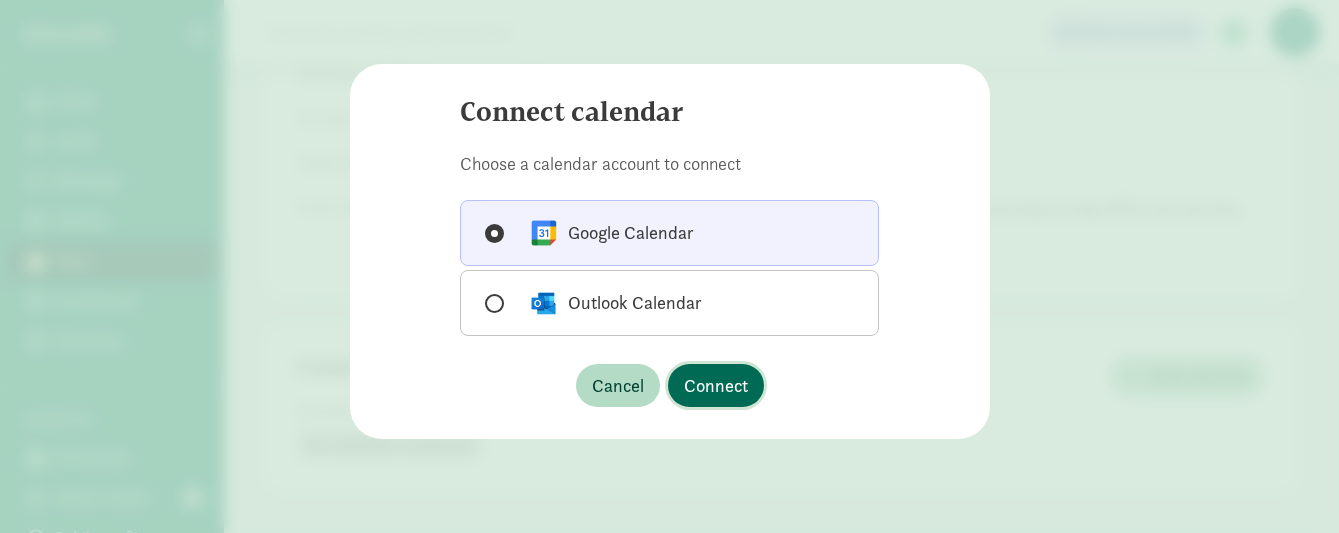 click on "Connect" at bounding box center (716, 385) 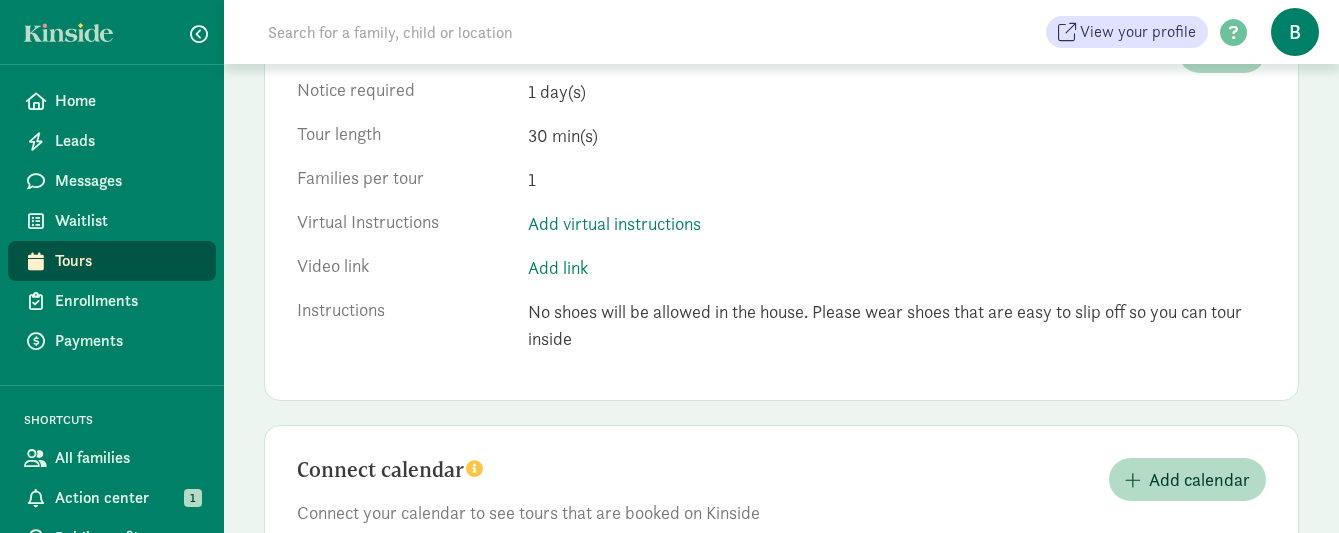 scroll, scrollTop: 0, scrollLeft: 0, axis: both 